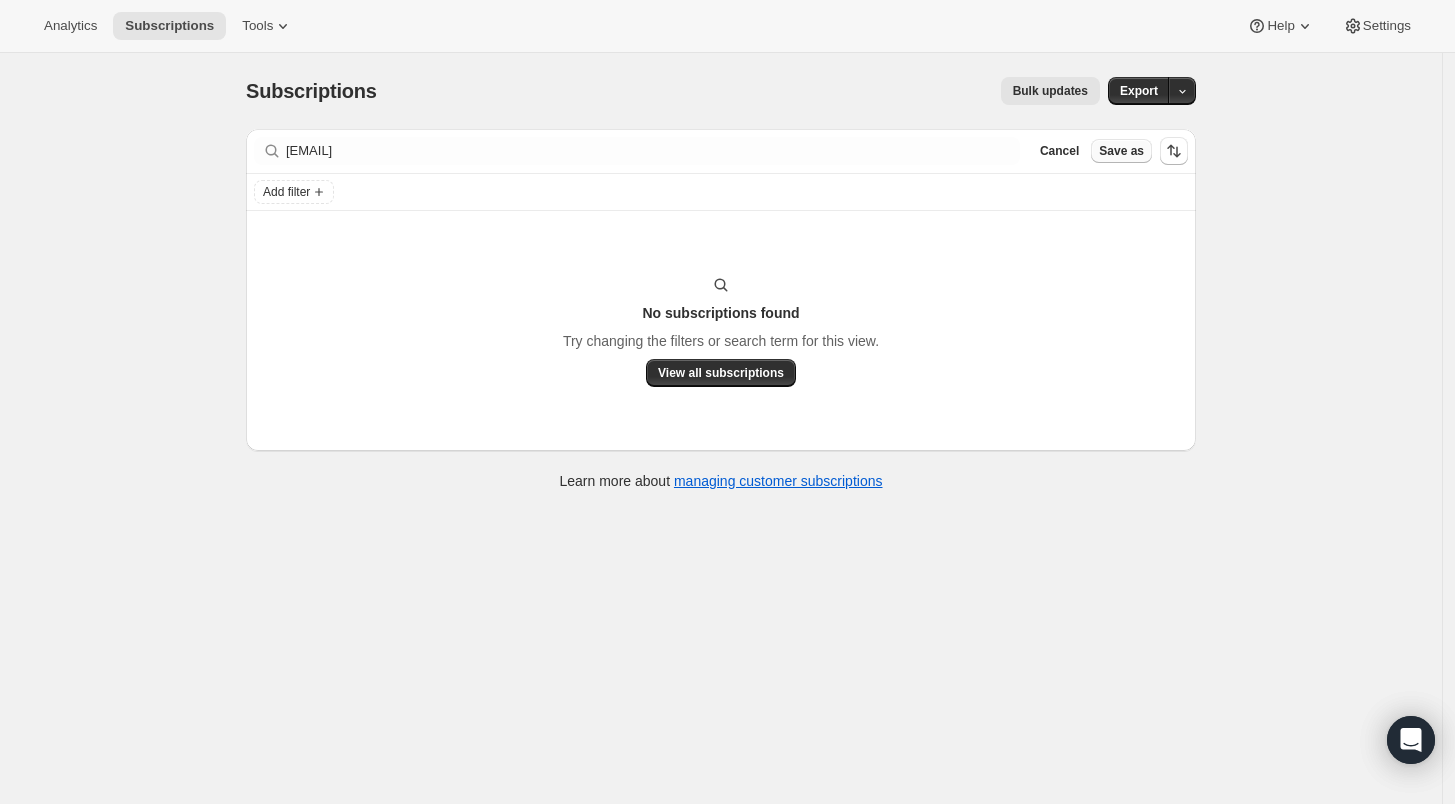 scroll, scrollTop: 0, scrollLeft: 0, axis: both 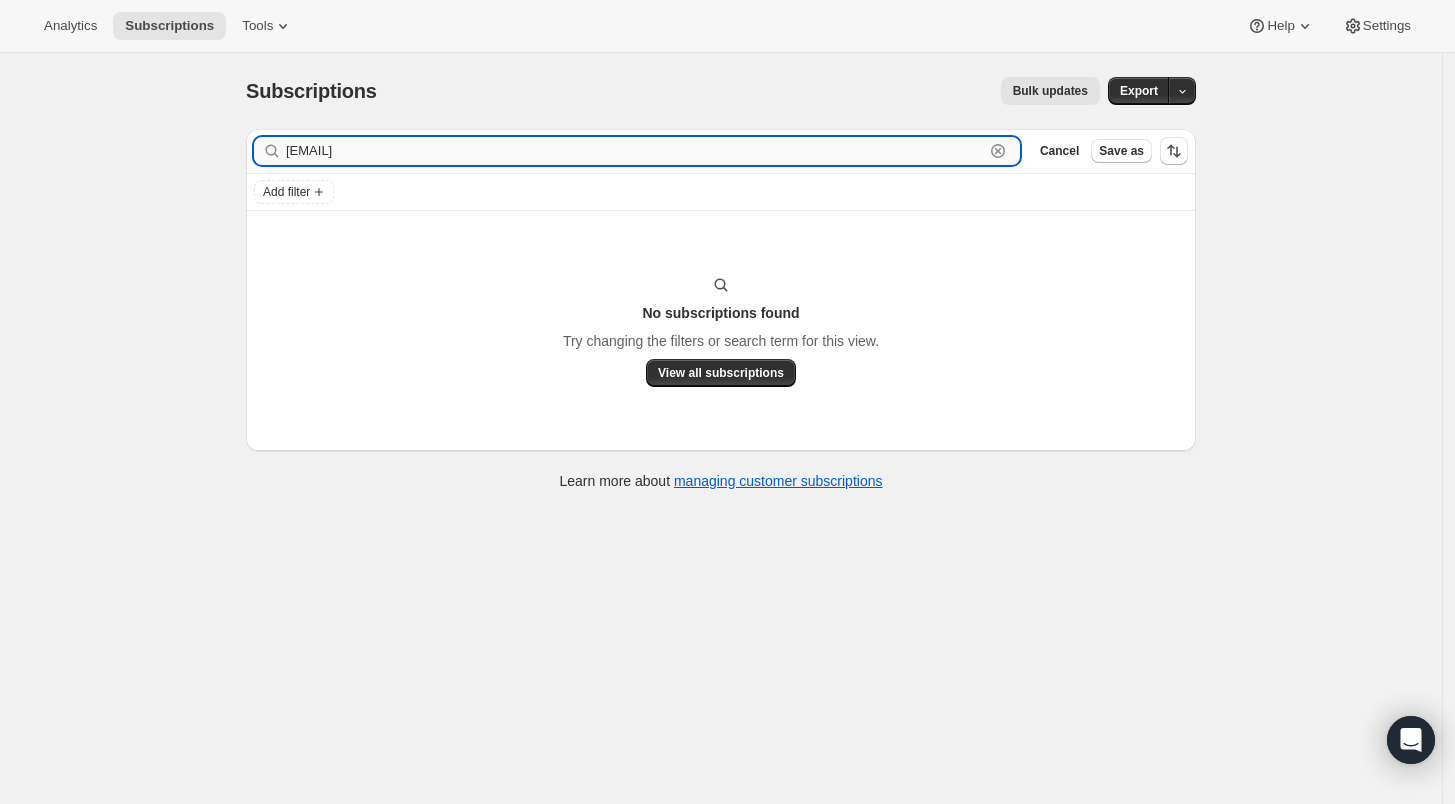 click on "[EMAIL]" at bounding box center (635, 151) 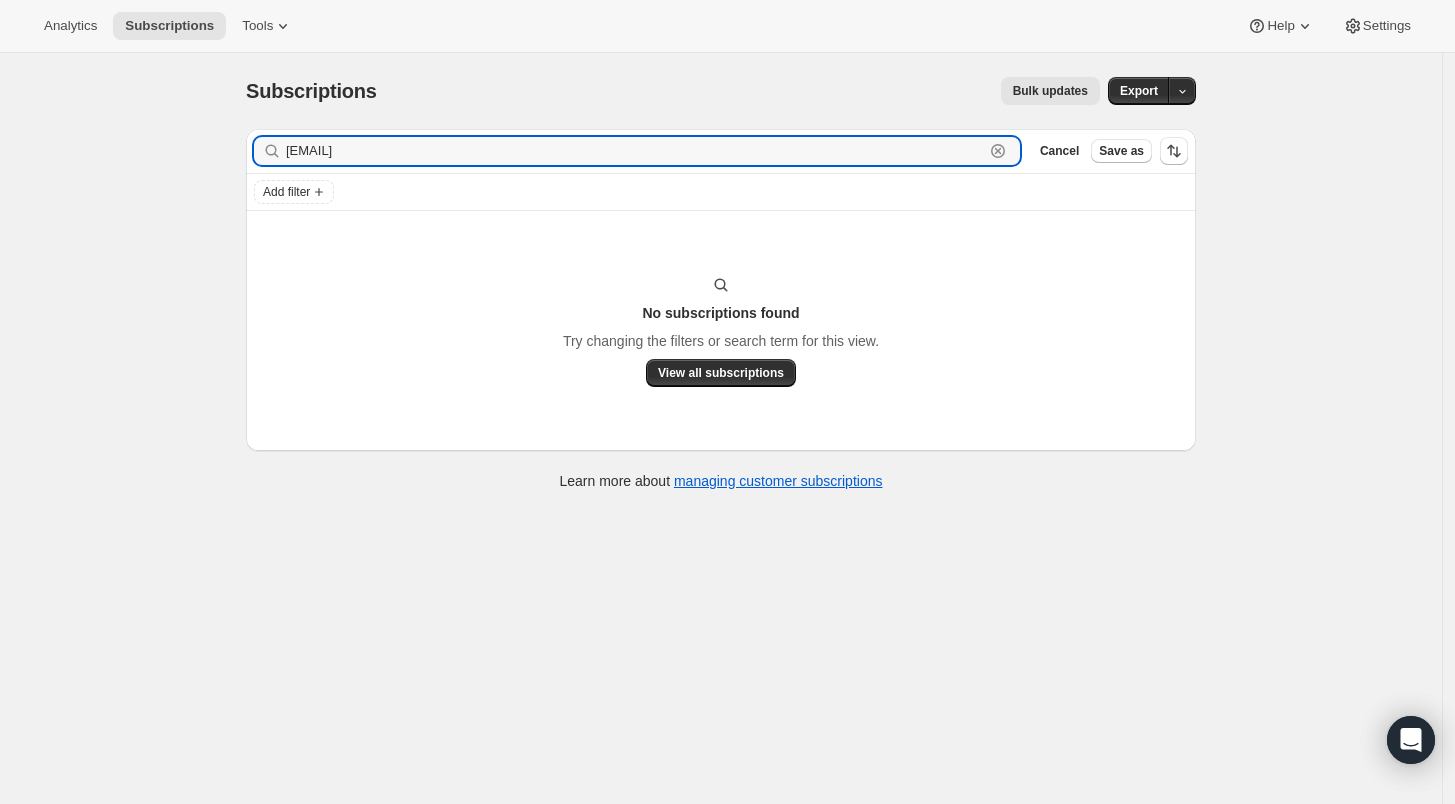 drag, startPoint x: 566, startPoint y: 149, endPoint x: 274, endPoint y: 147, distance: 292.00684 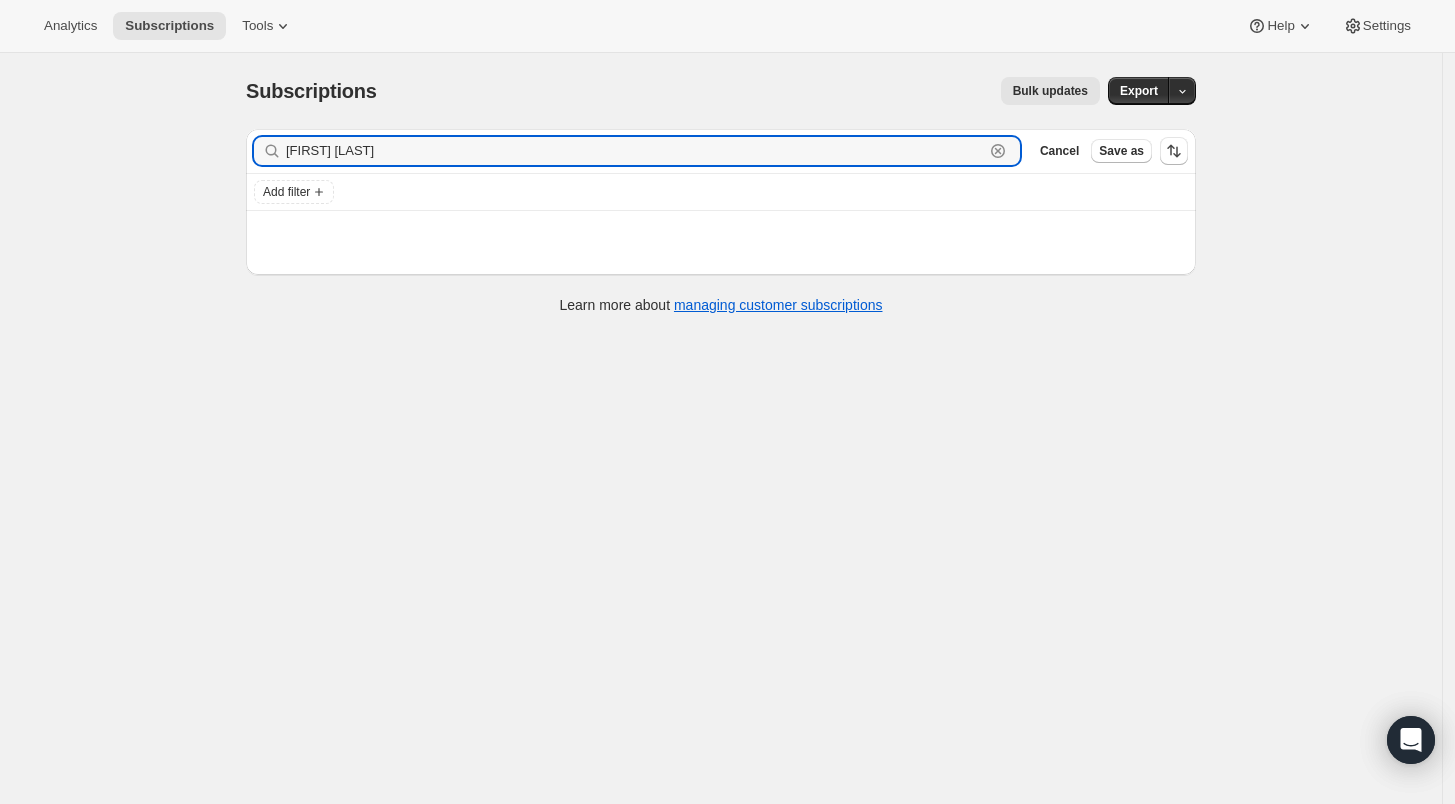 type on "[FIRST] [LAST]" 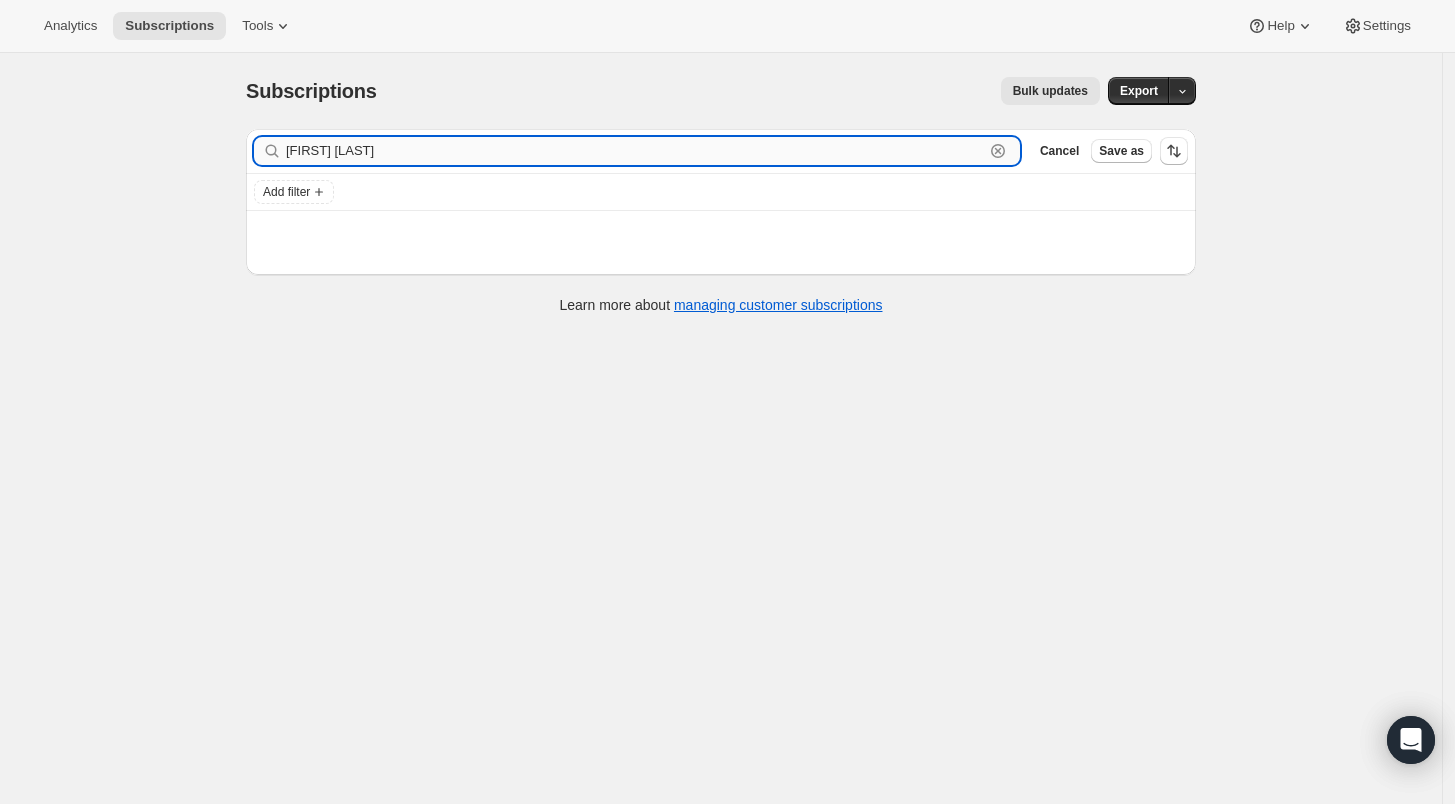 click on "[FIRST] [LAST]" at bounding box center (635, 151) 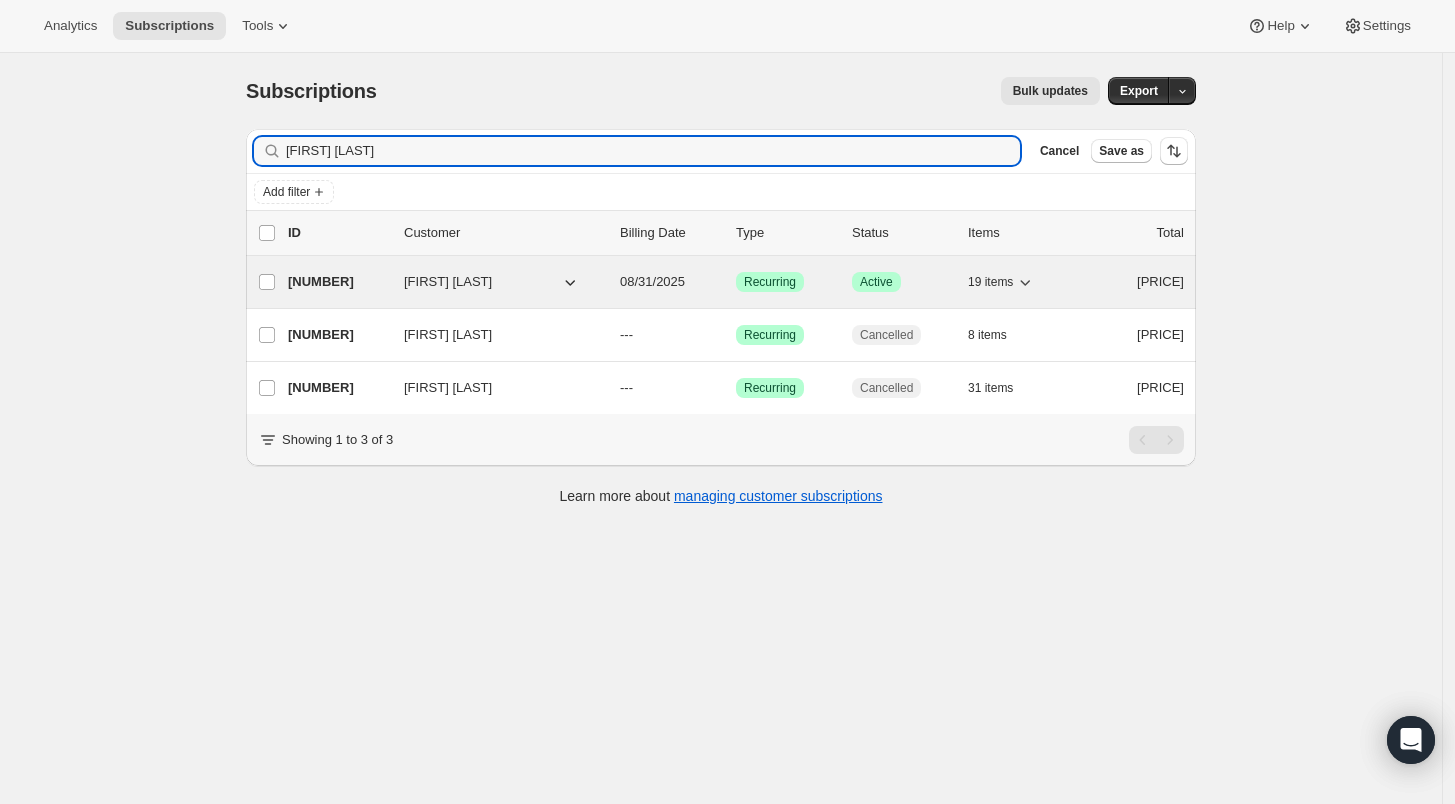 click on "[NUMBER]" at bounding box center [338, 282] 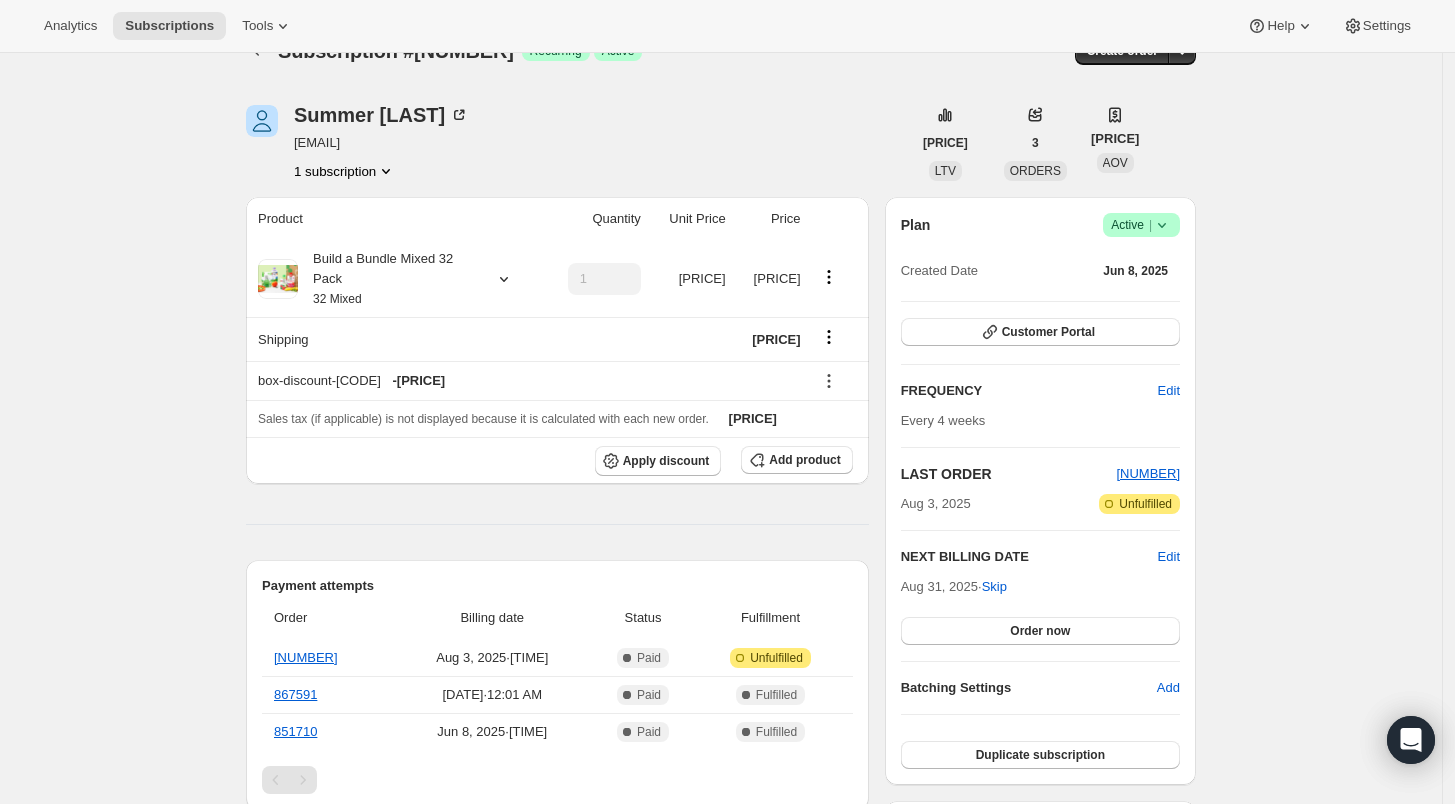scroll, scrollTop: 0, scrollLeft: 0, axis: both 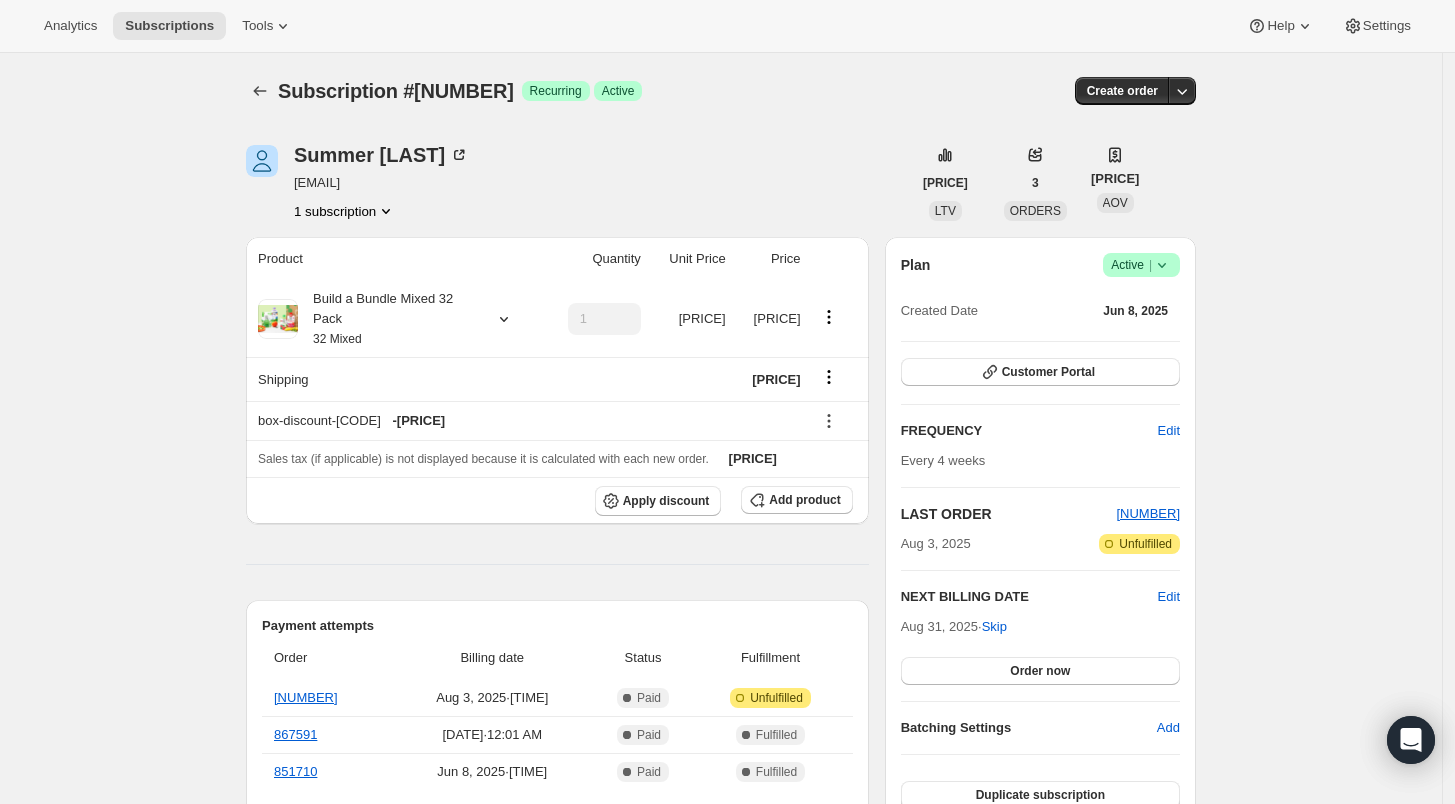 click 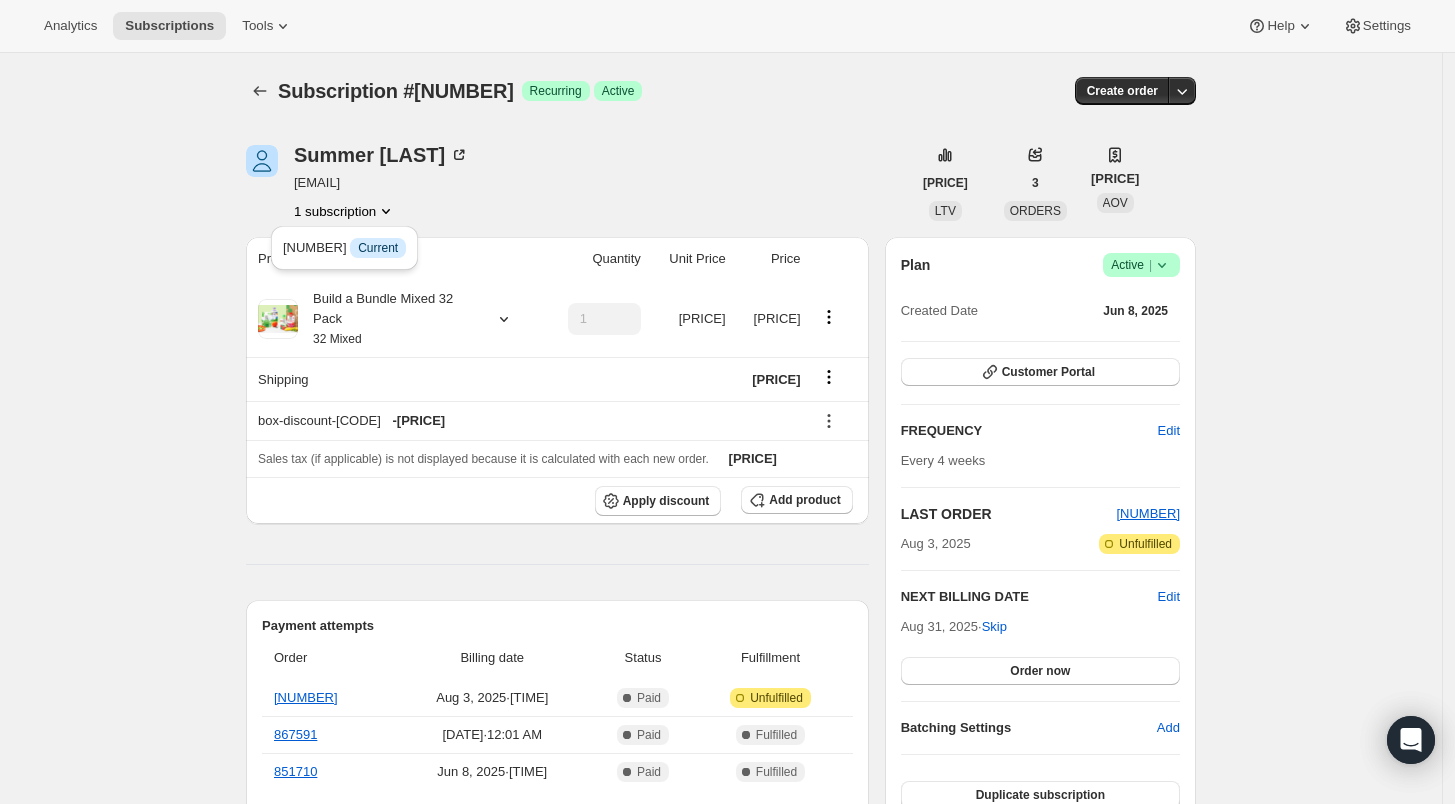 click 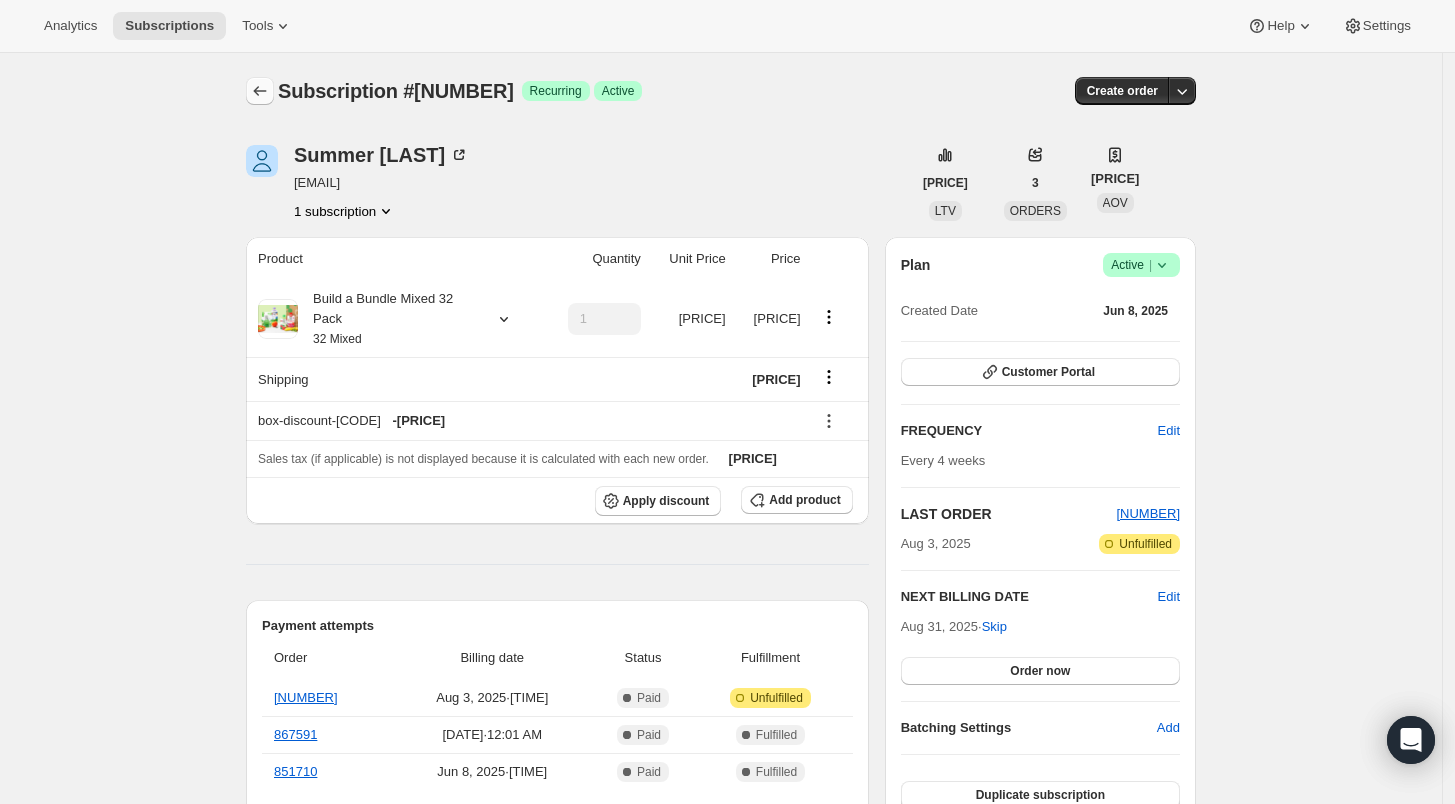 click 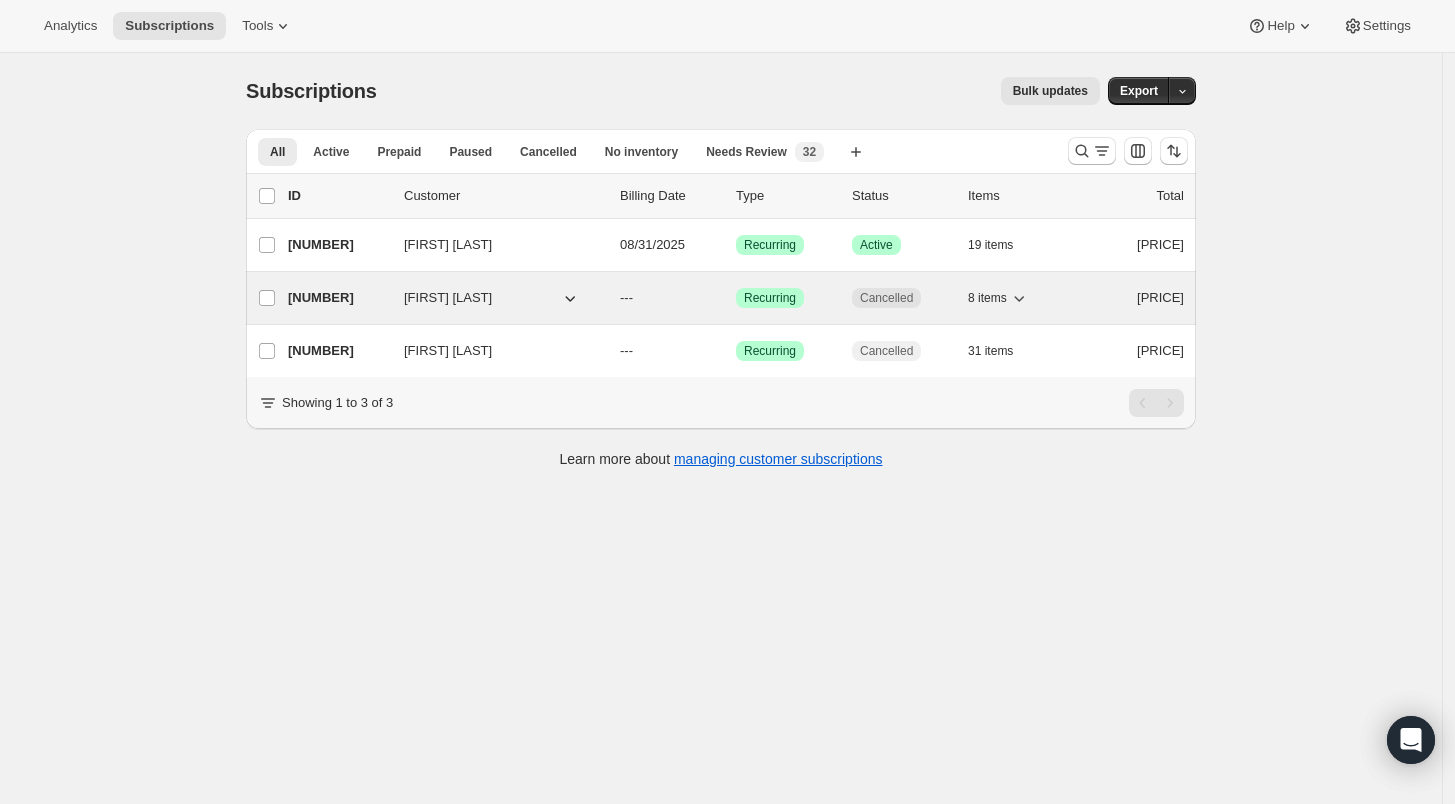 click on "[NUMBER]" at bounding box center [338, 298] 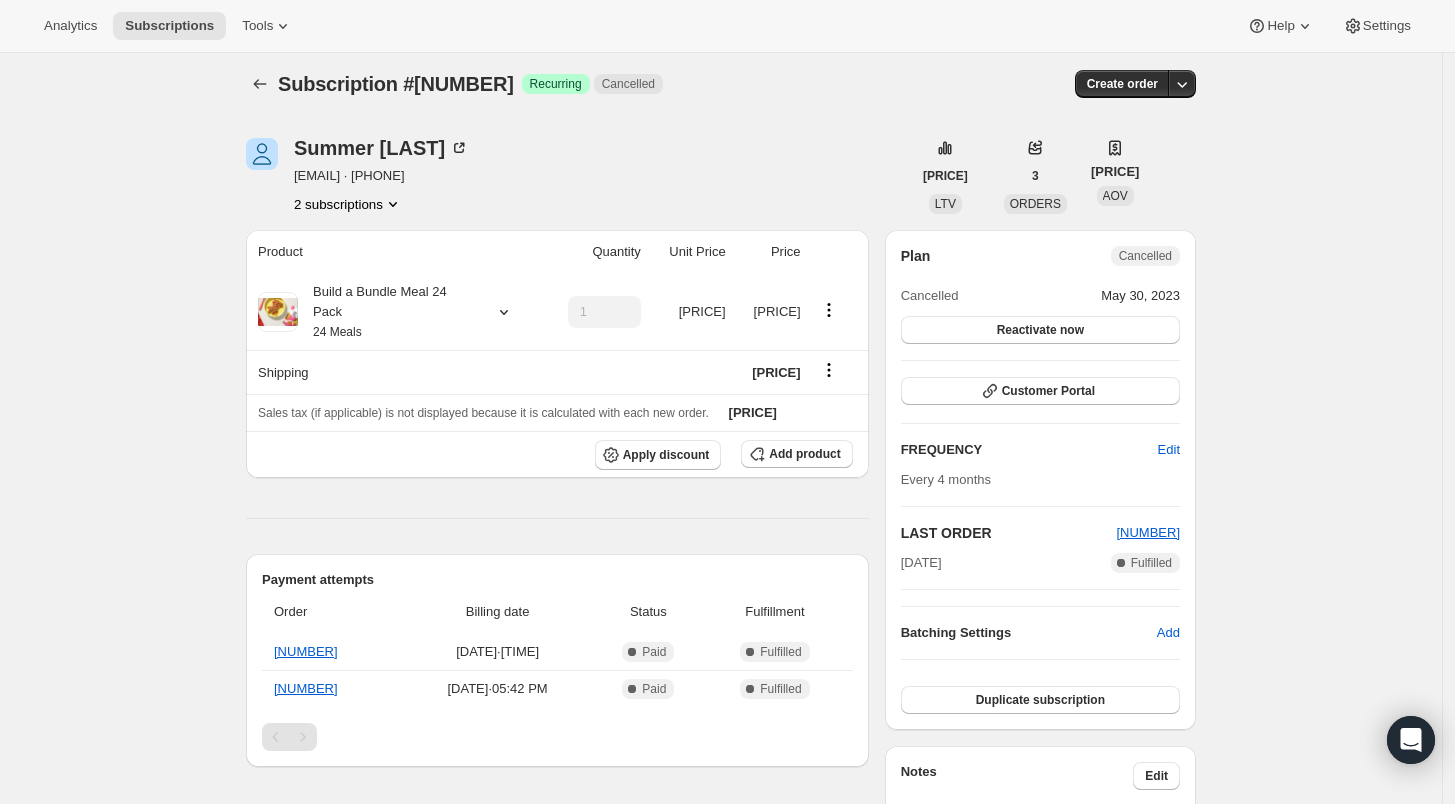 scroll, scrollTop: 0, scrollLeft: 0, axis: both 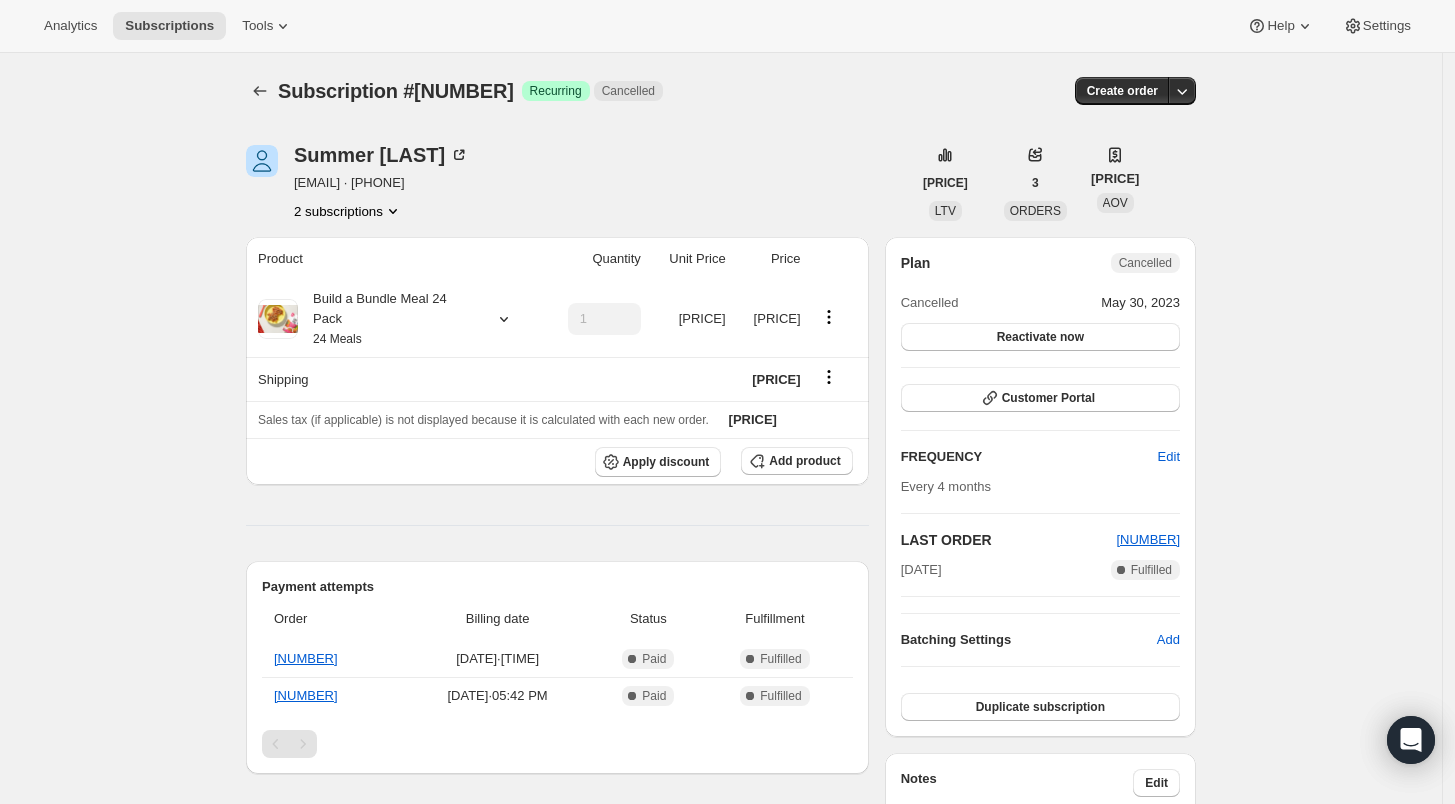 click on "2 subscriptions" at bounding box center [348, 211] 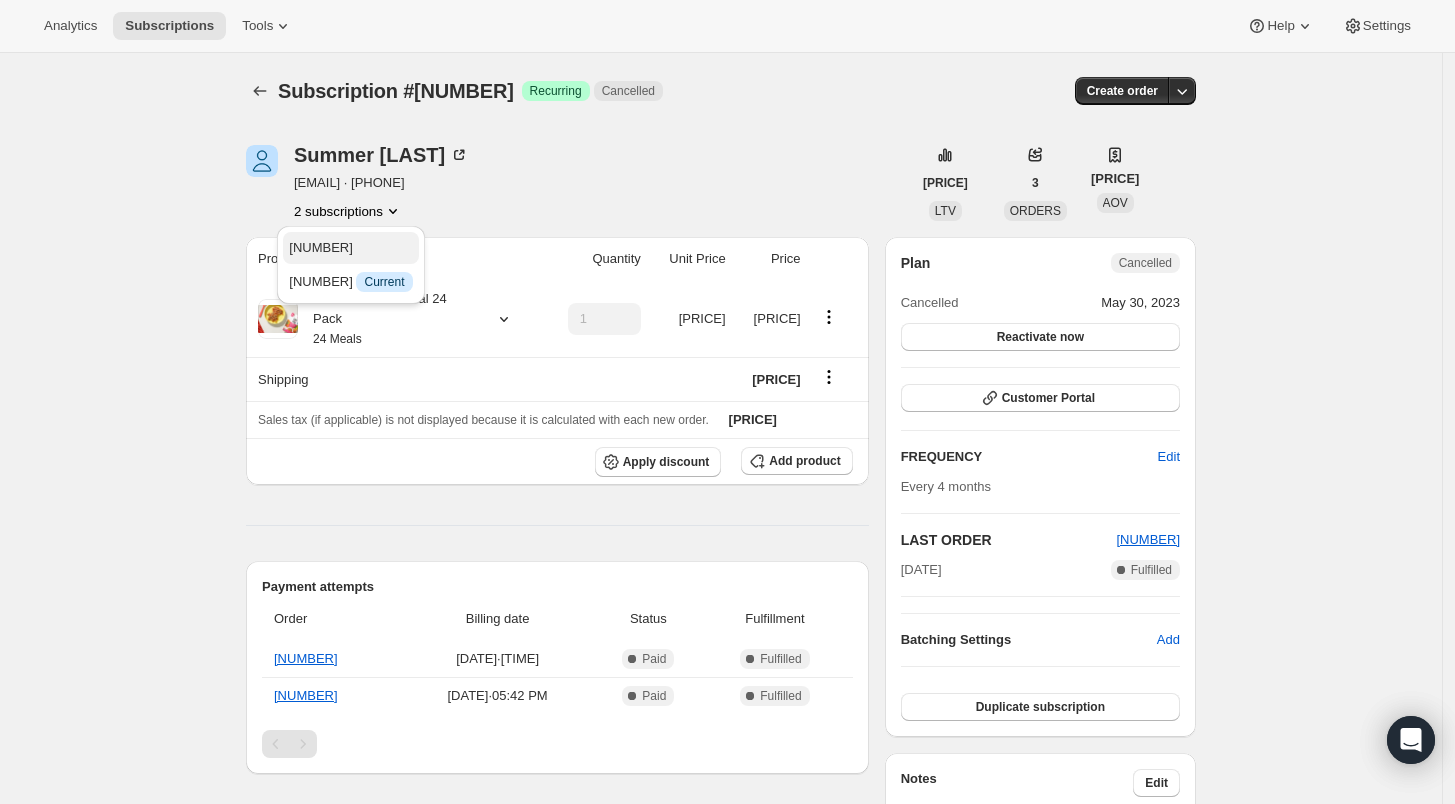 click on "[NUMBER]" at bounding box center [321, 247] 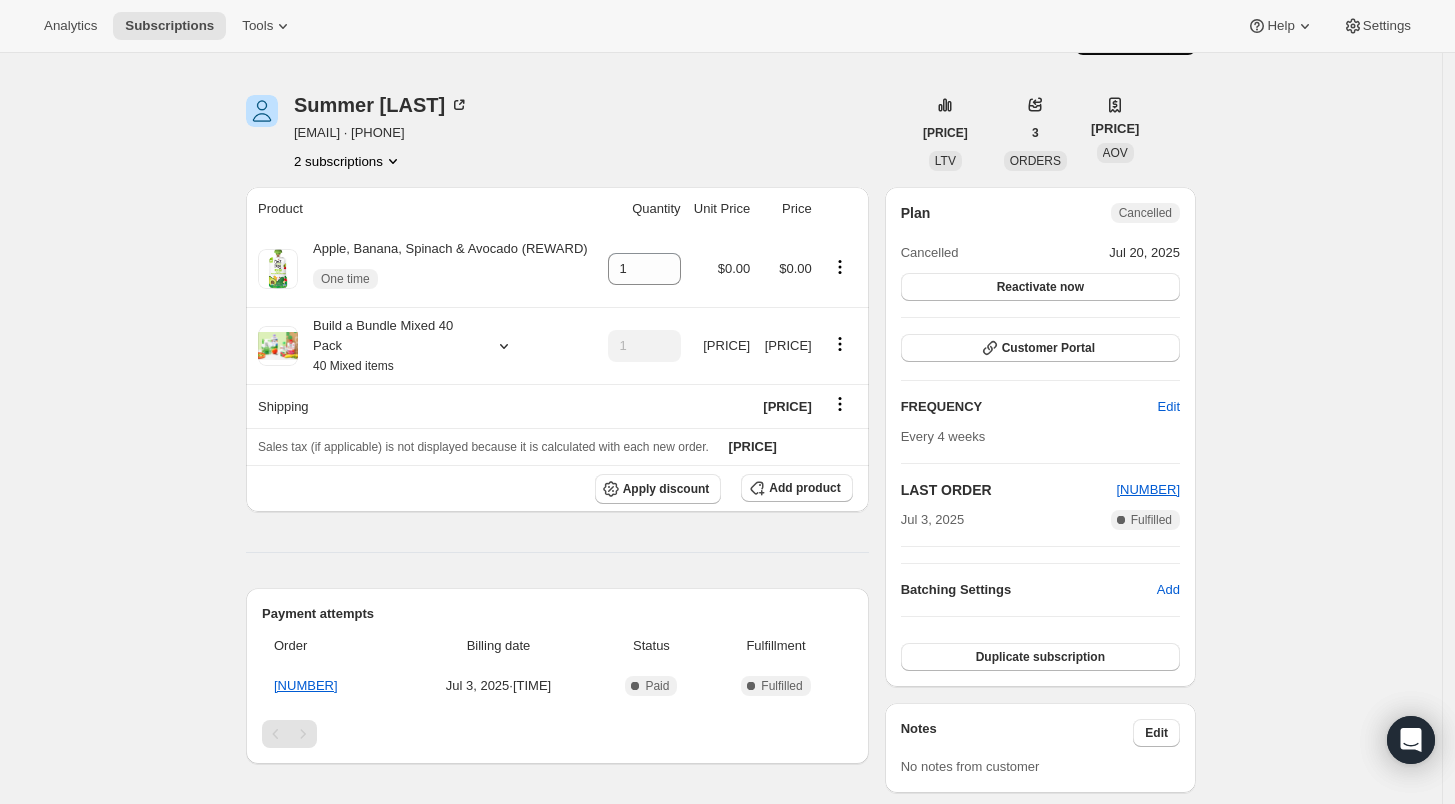 scroll, scrollTop: 0, scrollLeft: 0, axis: both 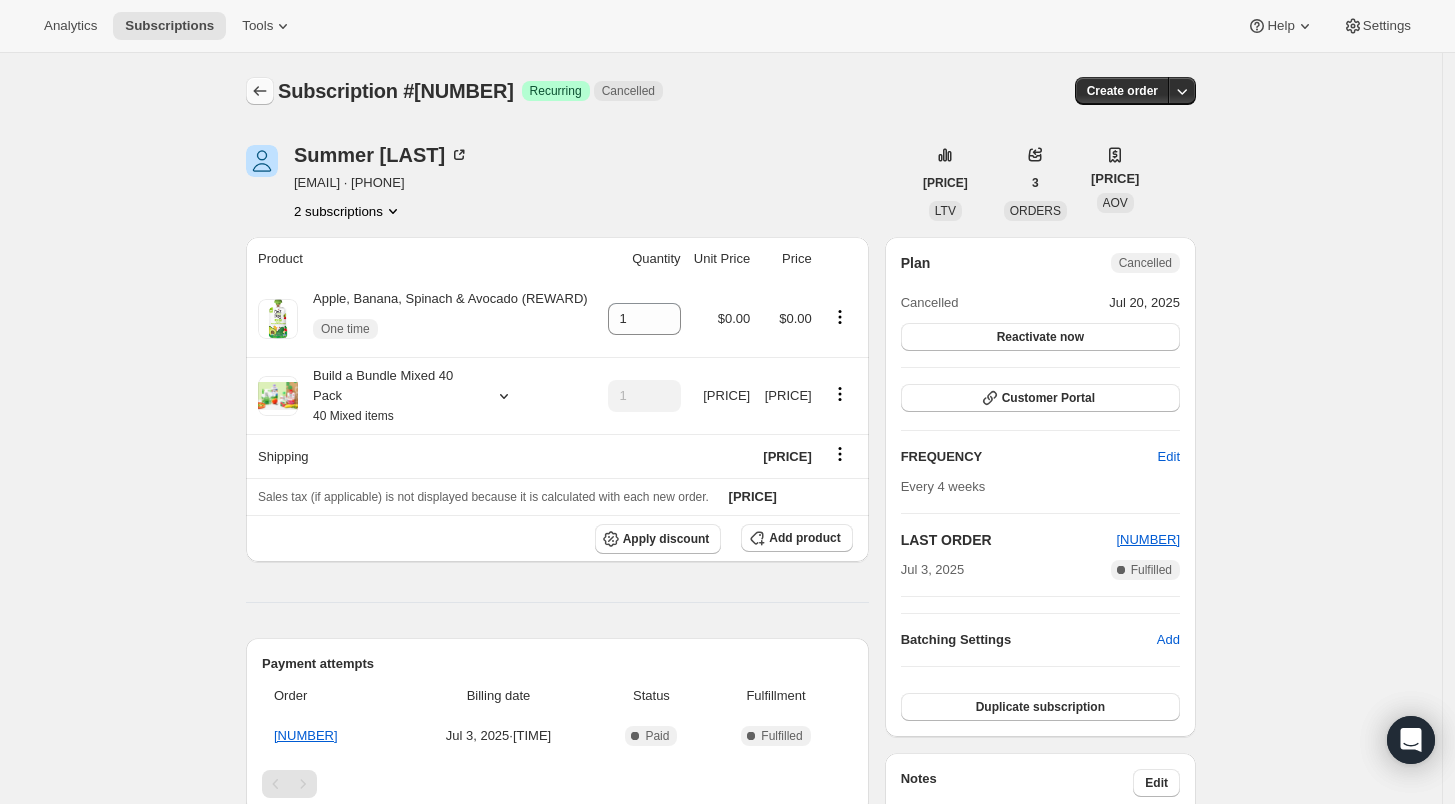click 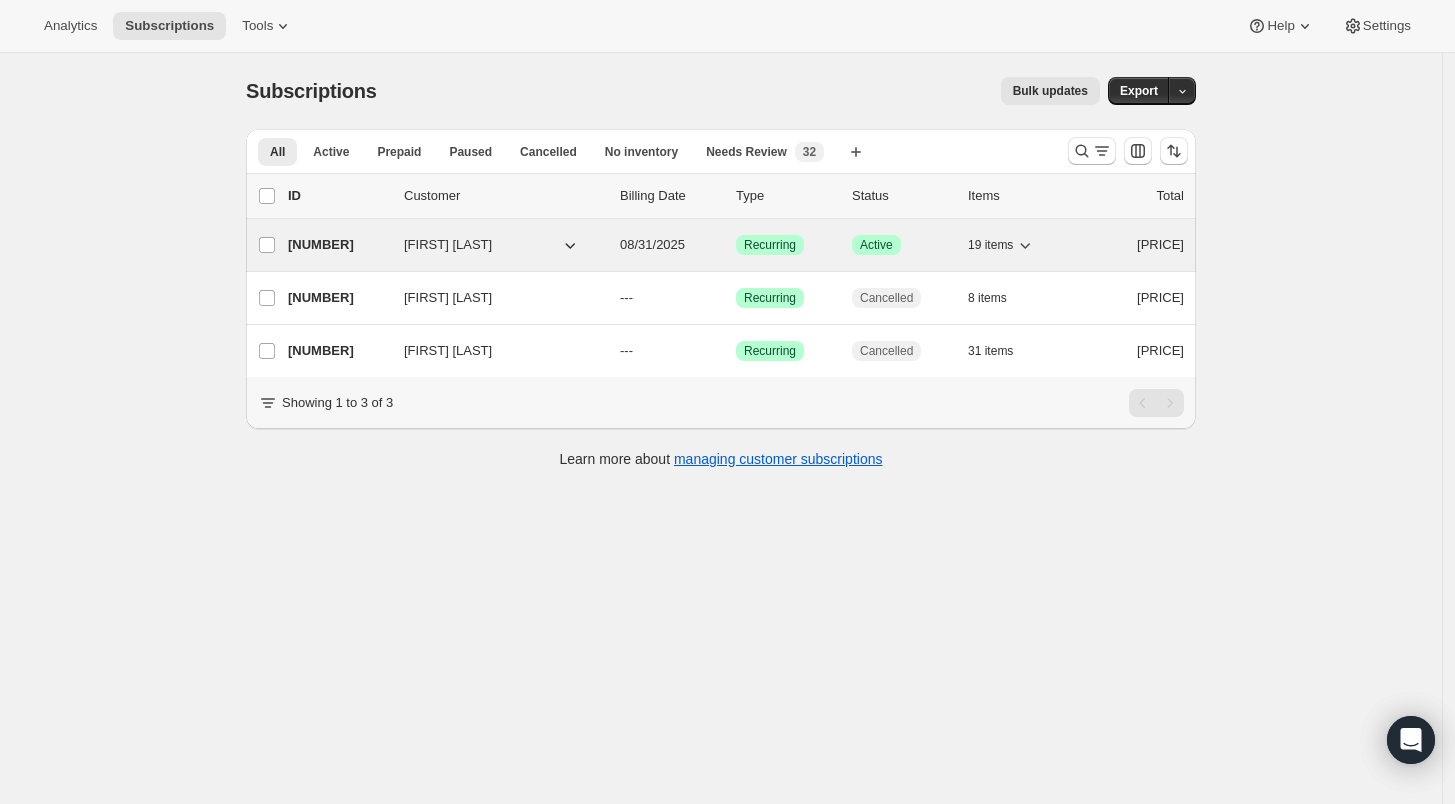 click on "[NUMBER]" at bounding box center (338, 245) 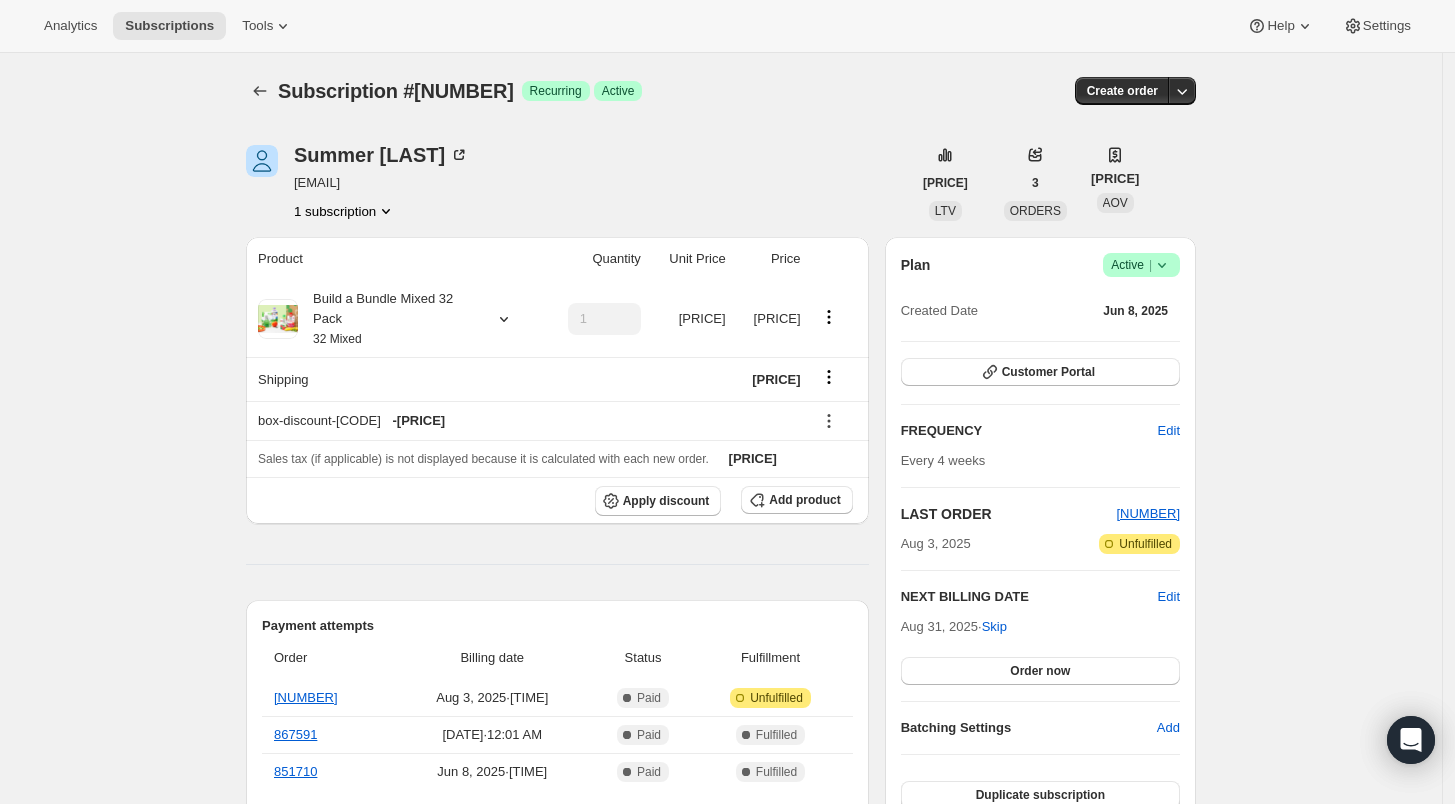 drag, startPoint x: 461, startPoint y: 183, endPoint x: 299, endPoint y: 184, distance: 162.00308 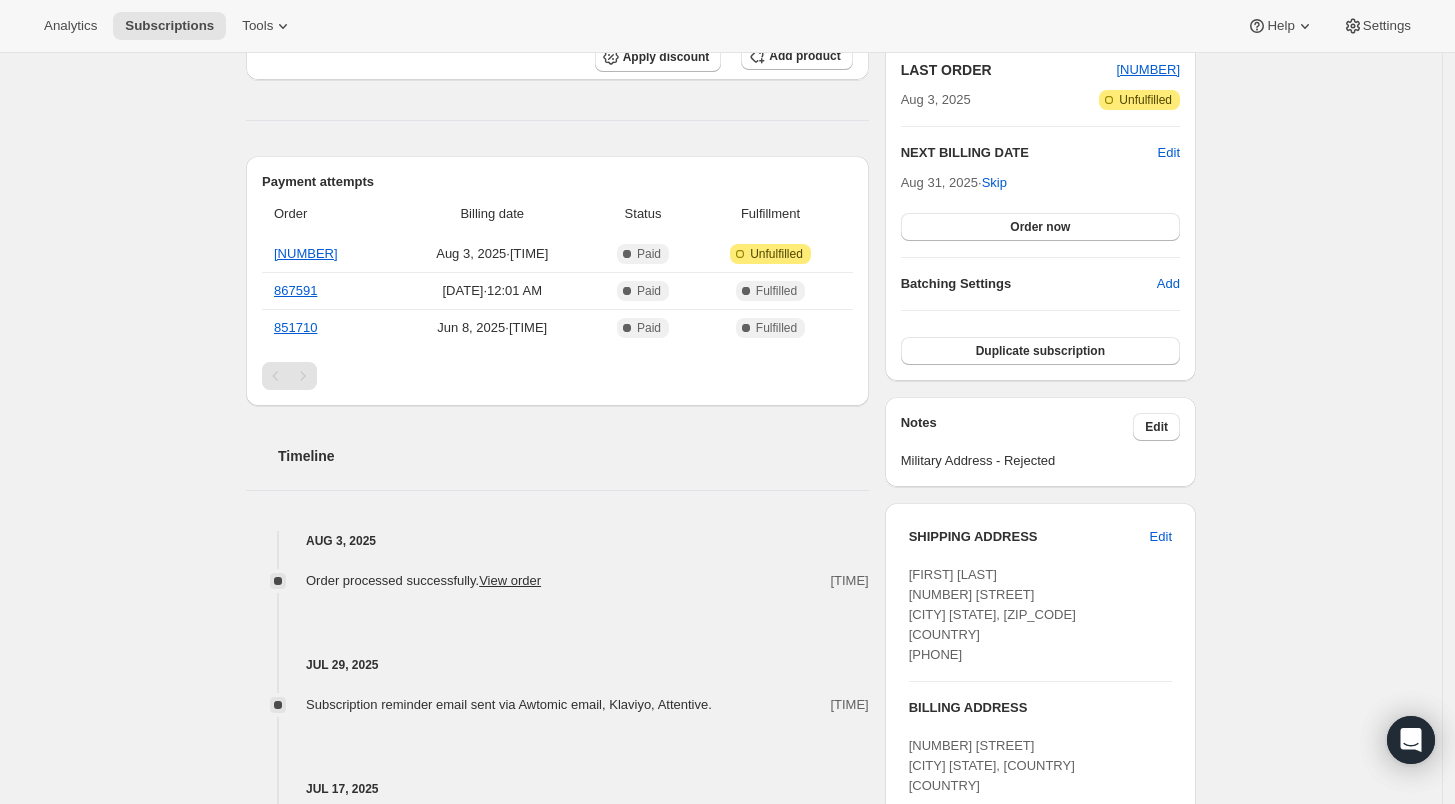 scroll, scrollTop: 0, scrollLeft: 0, axis: both 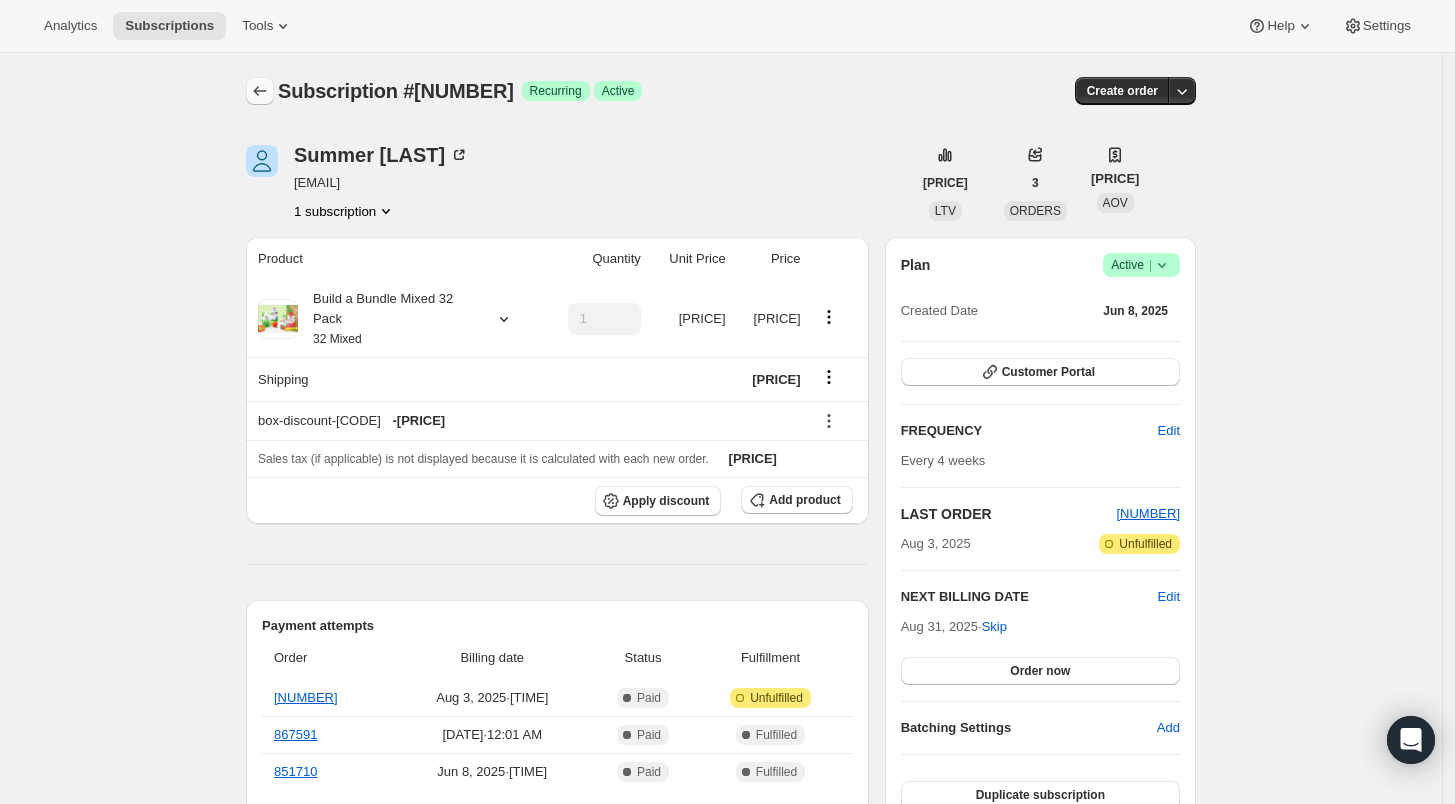 click 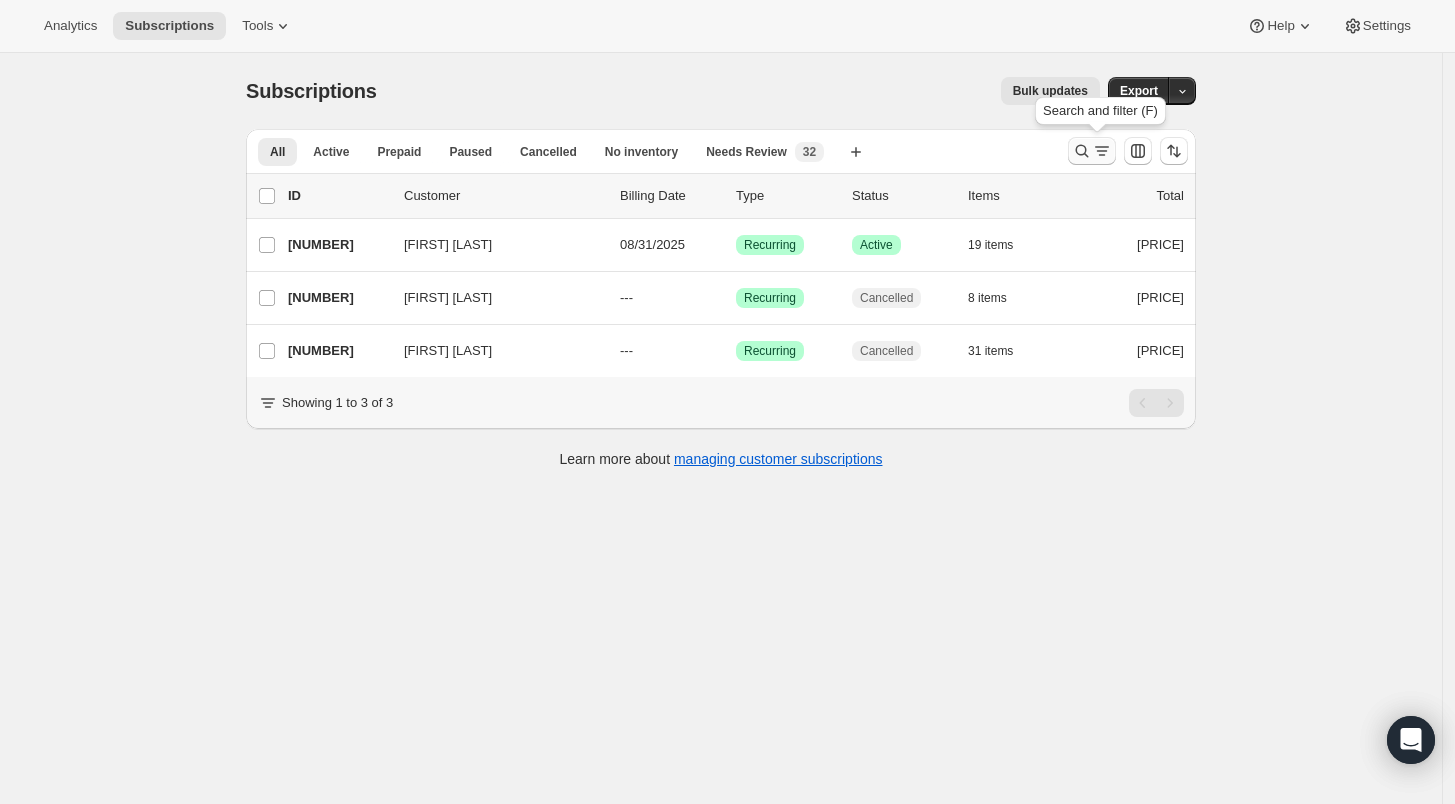 click 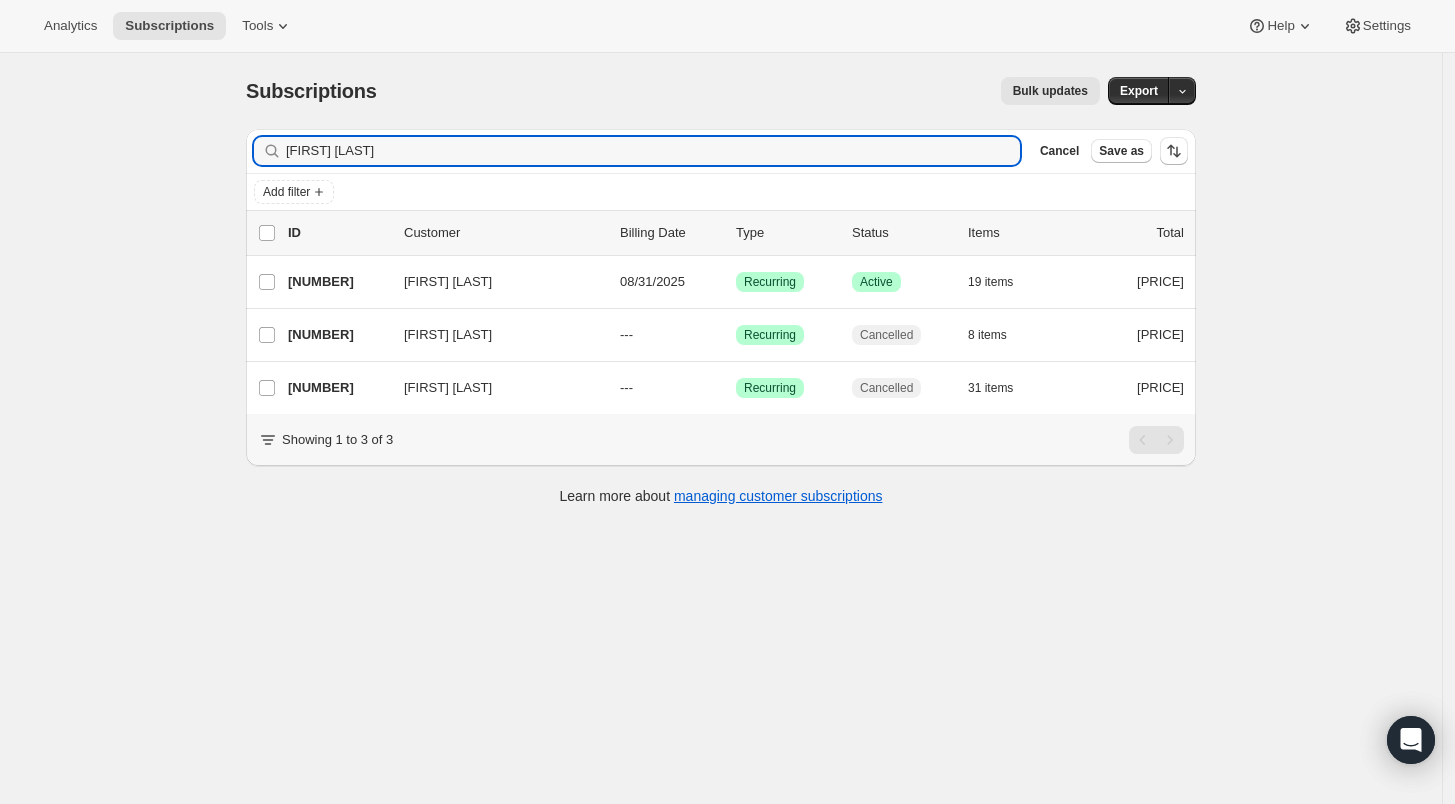 drag, startPoint x: 394, startPoint y: 148, endPoint x: 254, endPoint y: 152, distance: 140.05713 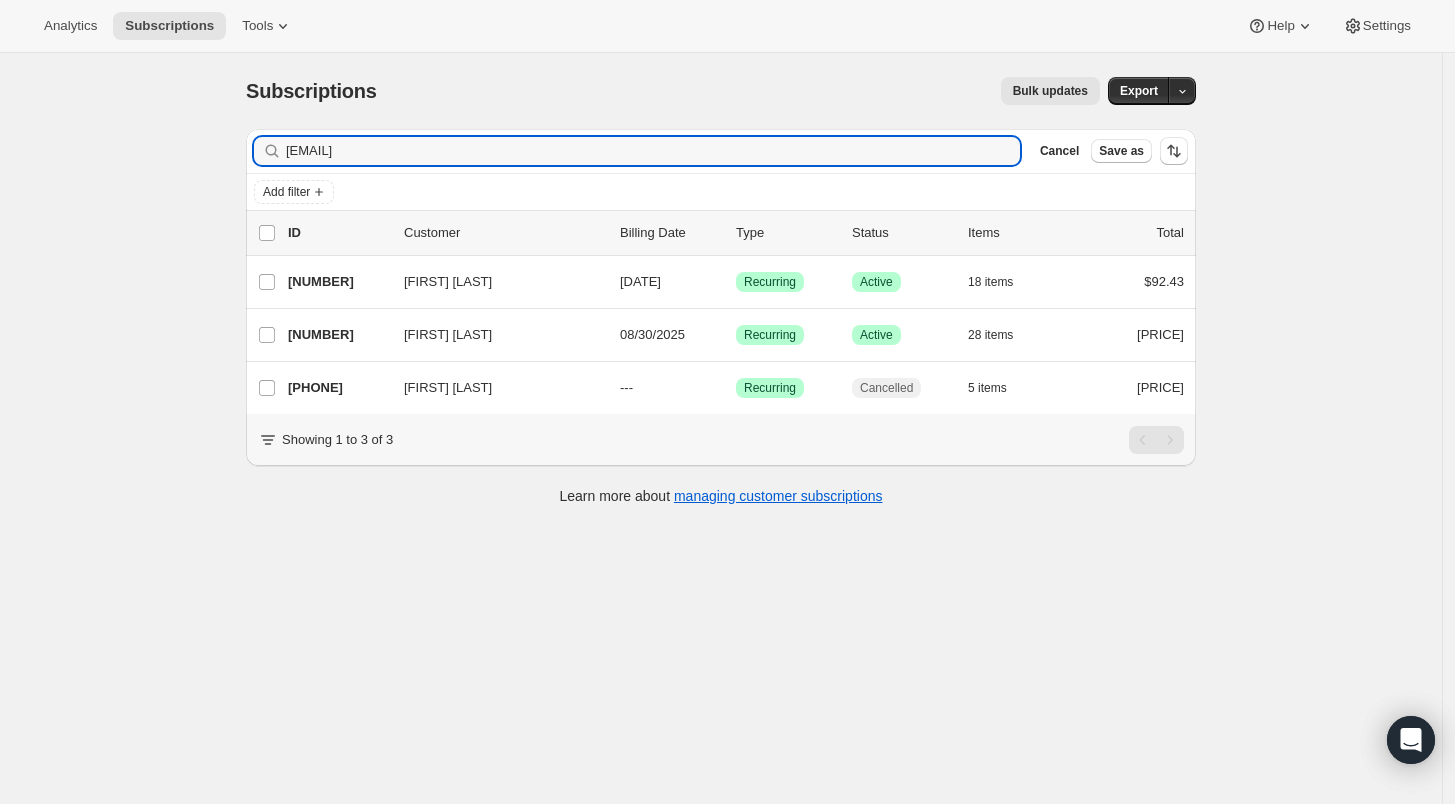 type on "[EMAIL]" 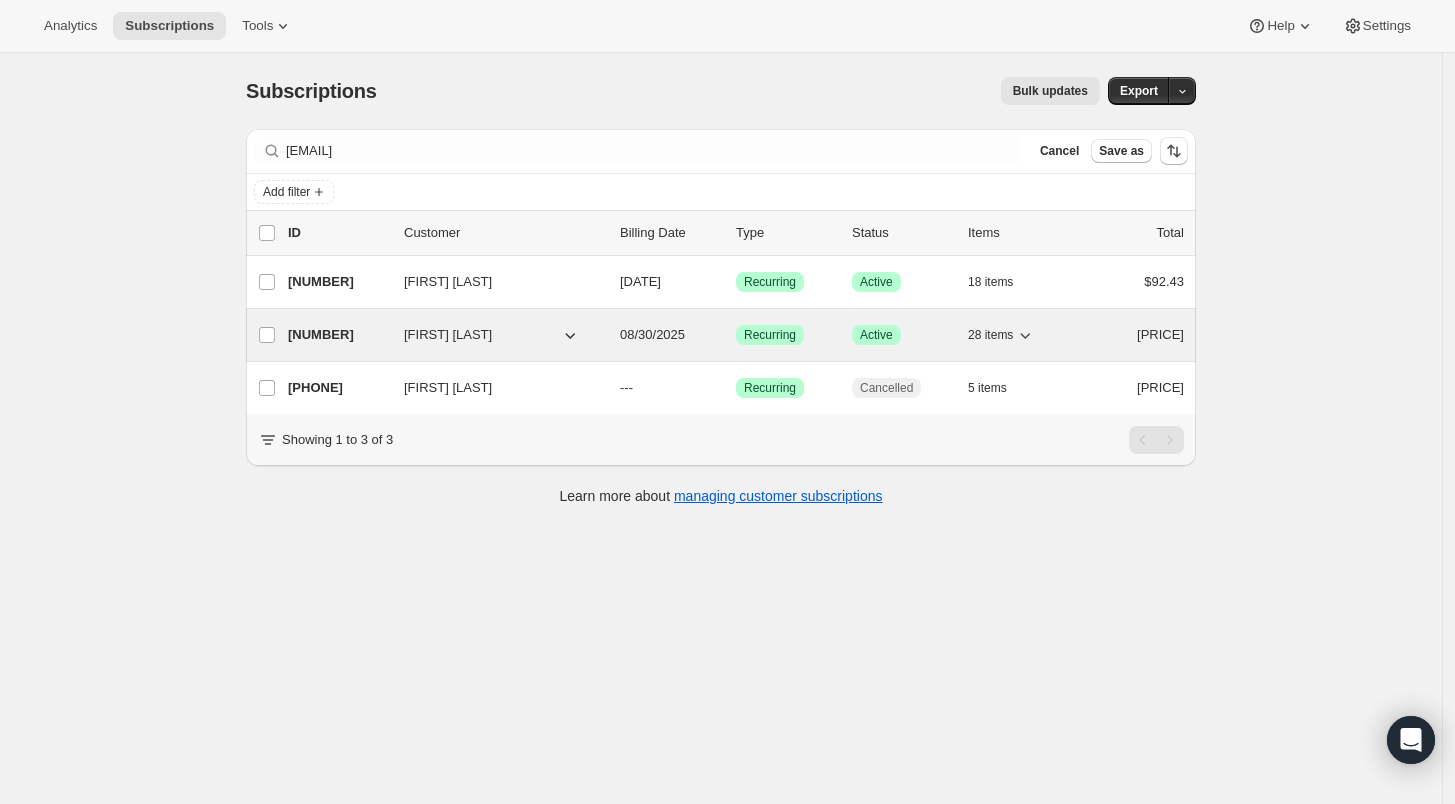 click on "[NUMBER]" at bounding box center [338, 335] 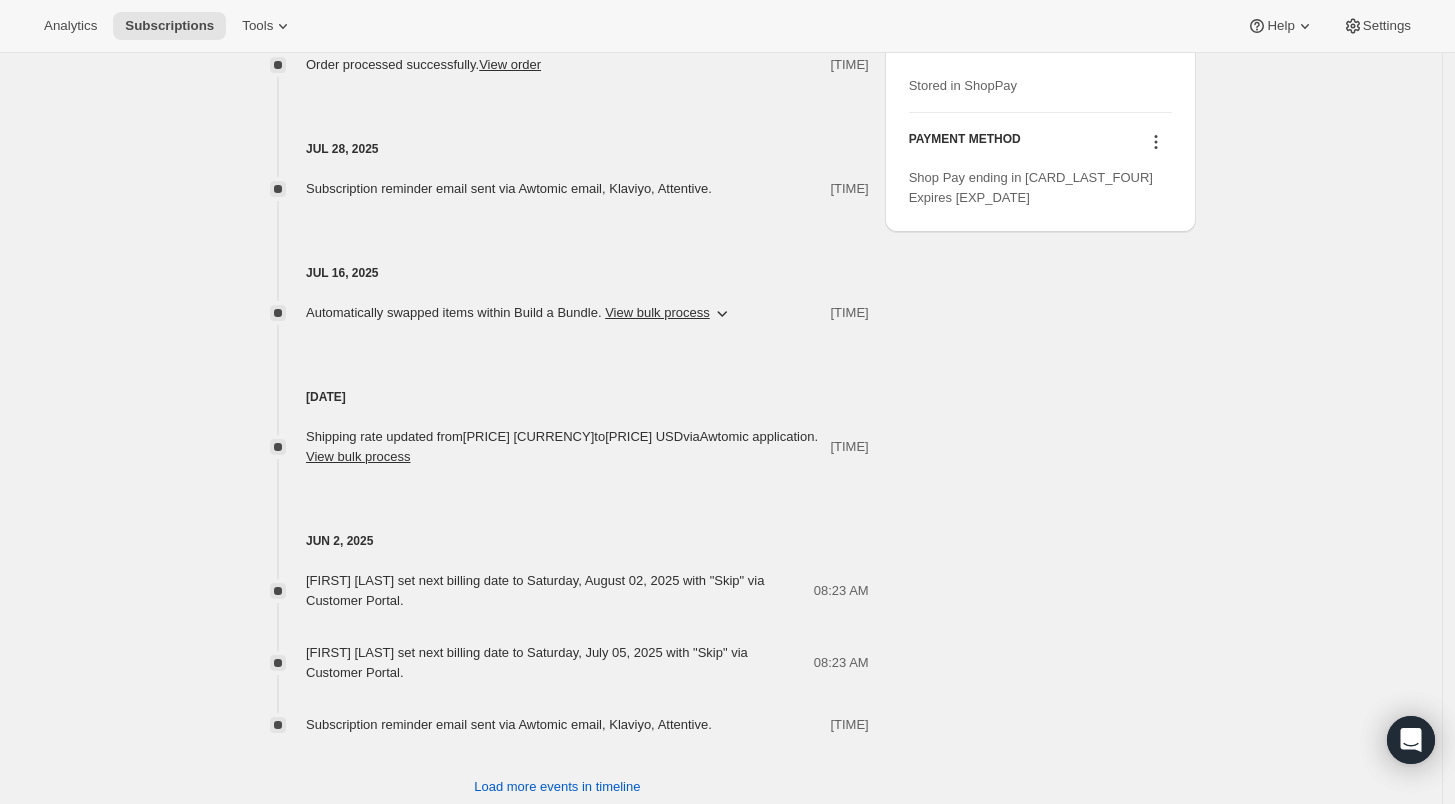 scroll, scrollTop: 1111, scrollLeft: 0, axis: vertical 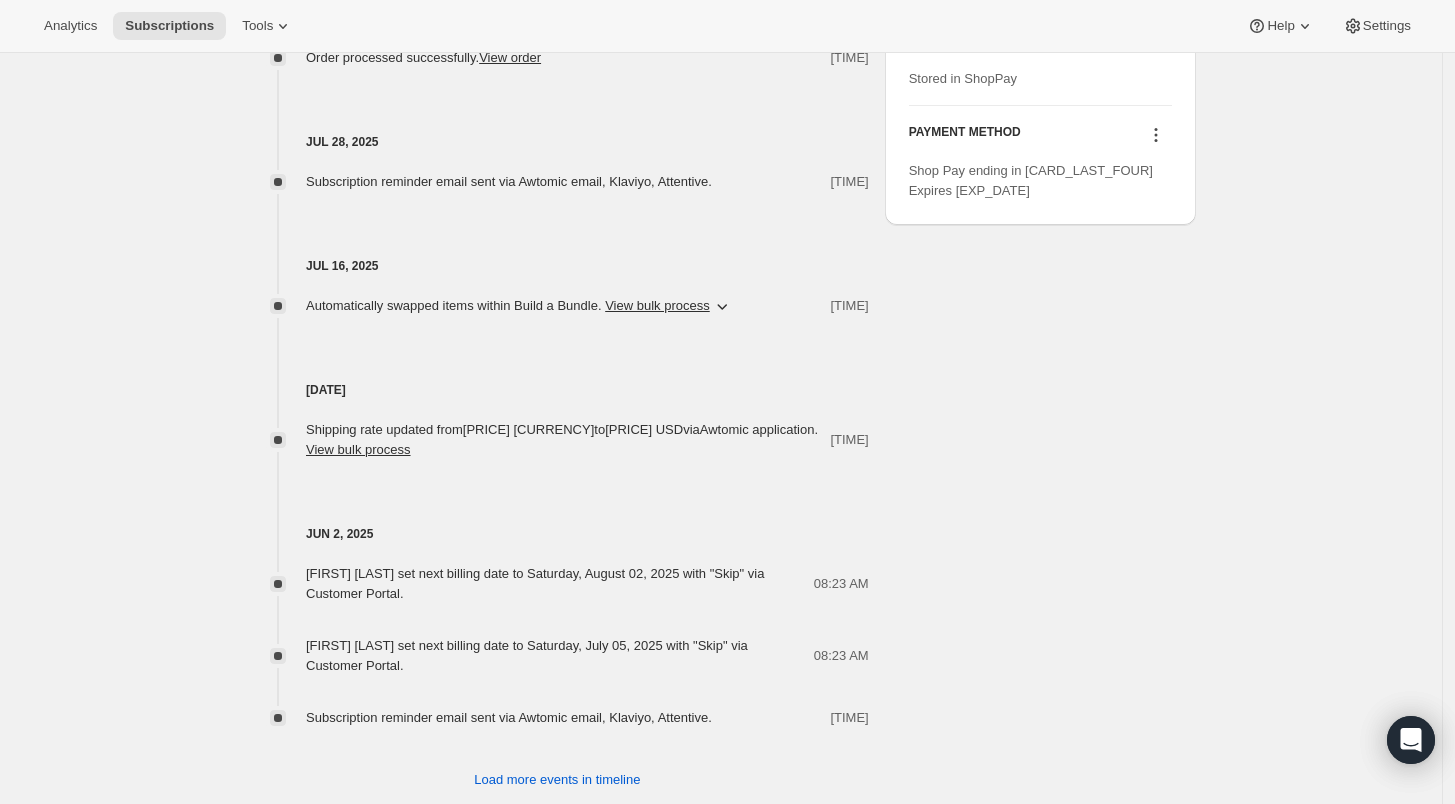 click on "Subscription #[NUMBER]. This page is ready Subscription #[NUMBER] Success Recurring Success Active Create order [FIRST]   [LAST] [EMAIL] · [PHONE] [NUMBER] subscriptions [PRICE] LTV [NUMBER] ORDERS [PRICE] AOV Product Quantity Unit Price Price Build a Bundle 24 Pouches 1 [PRICE] [PRICE] Build a Bundle Meal 24 Pack 24 Meals 1 [PRICE] [PRICE] Shipping [PRICE] box-discount-29KKPA   - [PRICE] Sales tax (if applicable) is not displayed because it is calculated with each new order.   [PRICE] Apply discount Add product Payment attempts Order Billing date Status Fulfillment [NUMBER] [DATE]   ·   [TIME]   Complete Paid Attention Incomplete Unfulfilled [NUMBER] [DATE]   ·   [TIME]   Complete Paid   Complete Fulfilled Timeline [DATE] Klaviyo notification sent via Awtomic Moments. [TIME] Earned moment Free Cocoyo Mixed Berry Pouch with 3rd Subscription Box via Awtomic Moments. [TIME] Order processed successfully.   View order [TIME] [DATE]   View bulk process" at bounding box center (721, -104) 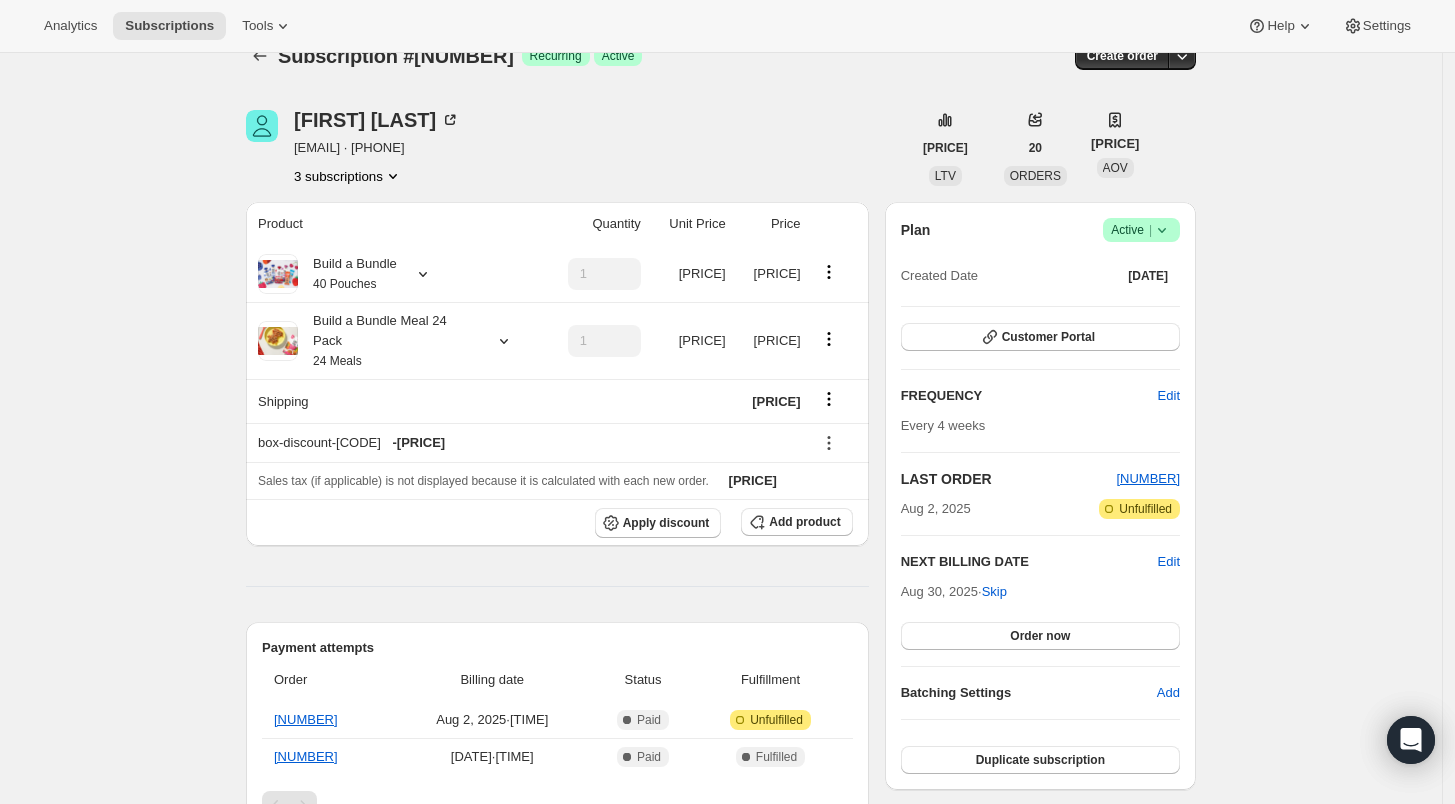 scroll, scrollTop: 0, scrollLeft: 0, axis: both 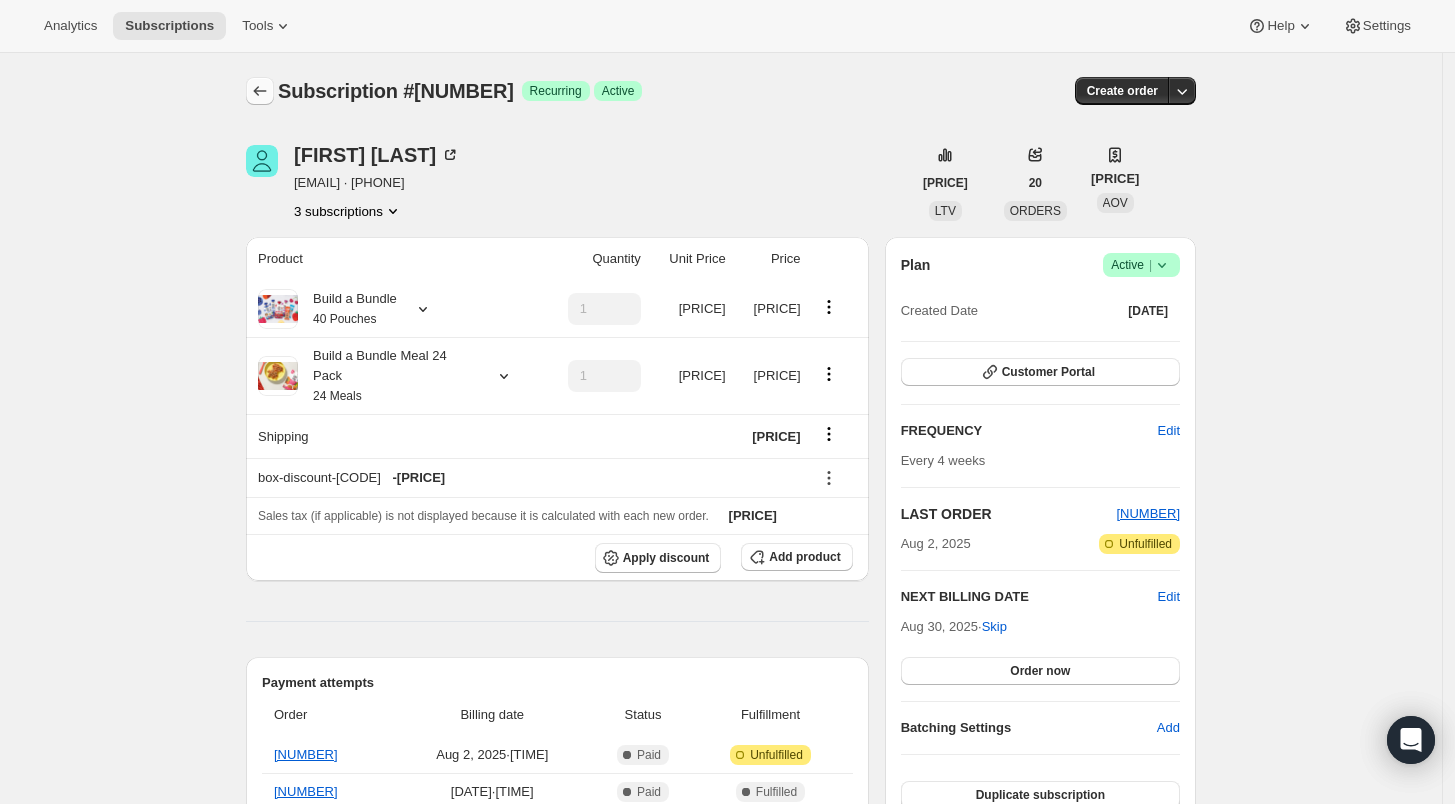click 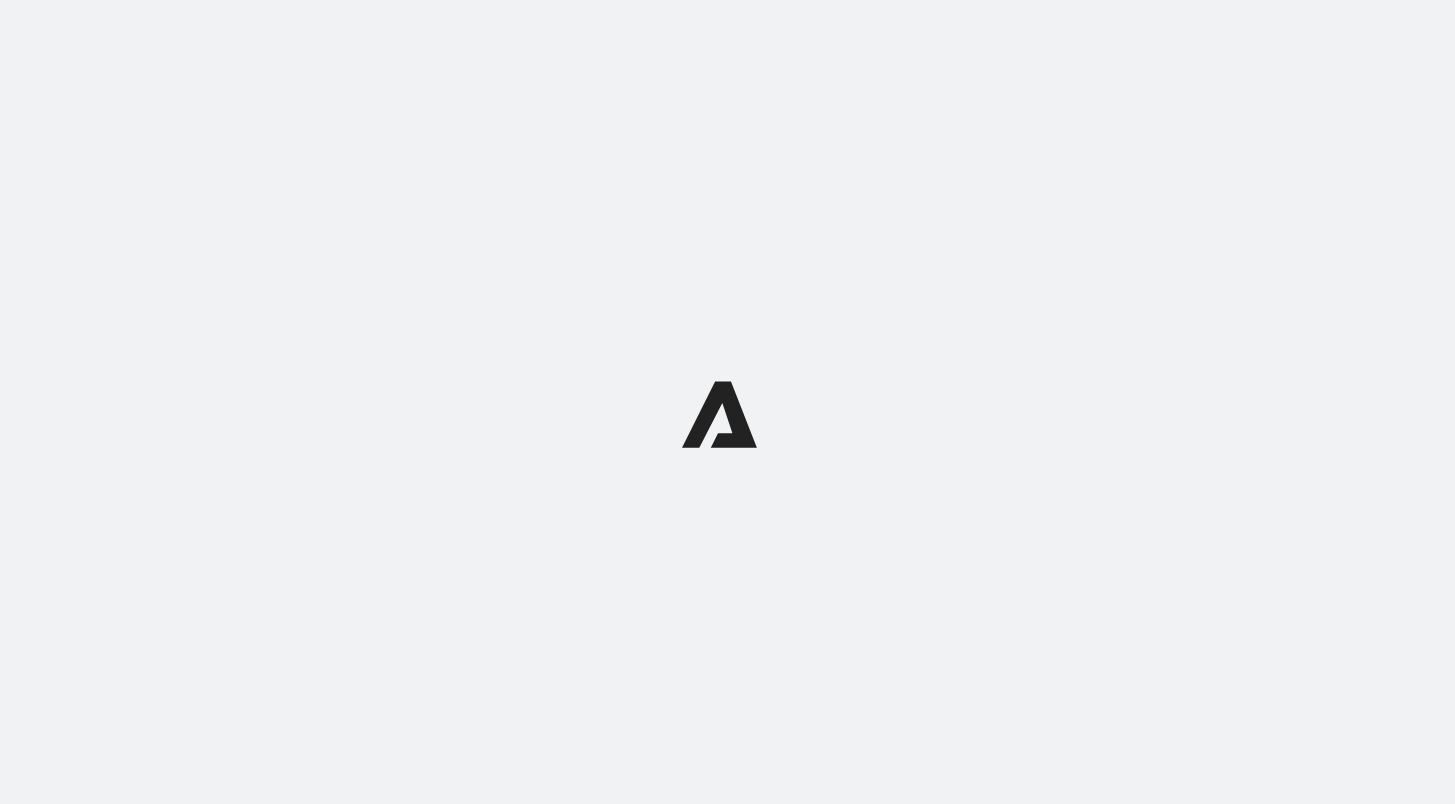 scroll, scrollTop: 0, scrollLeft: 0, axis: both 